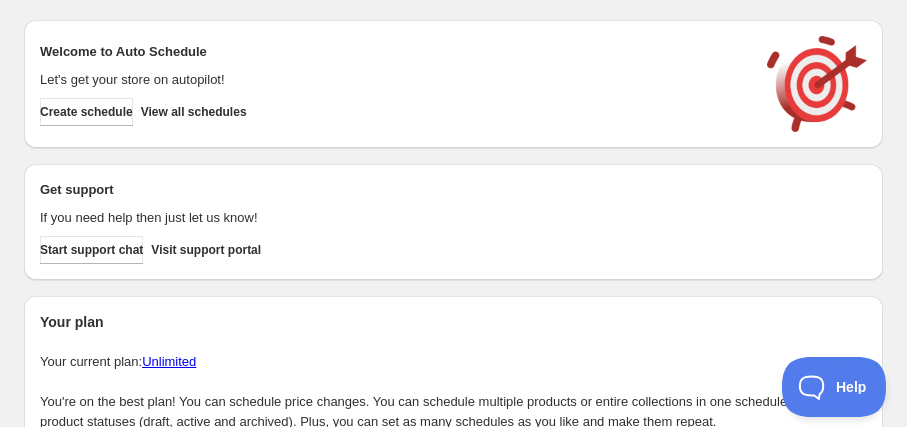 scroll, scrollTop: 0, scrollLeft: 0, axis: both 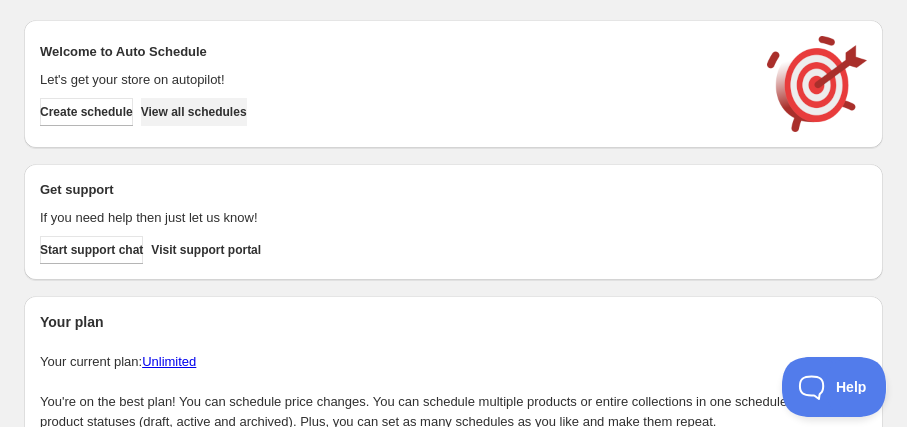 click on "View all schedules" at bounding box center (194, 112) 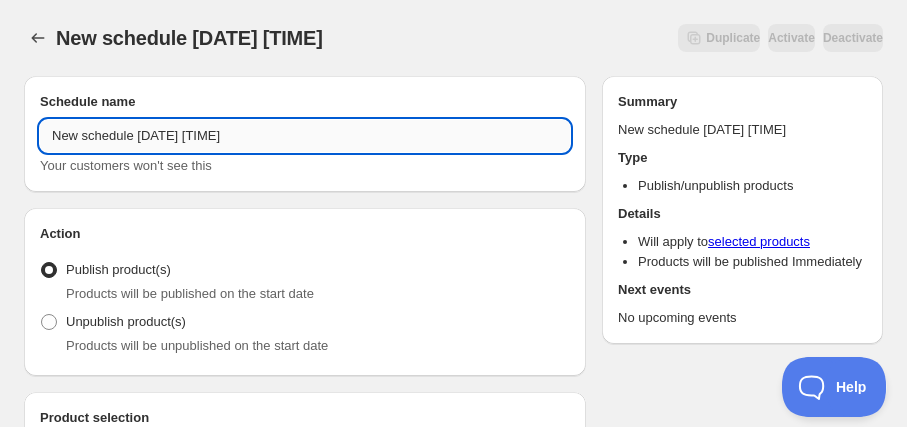 click on "New schedule [DATE] [TIME]" at bounding box center [305, 136] 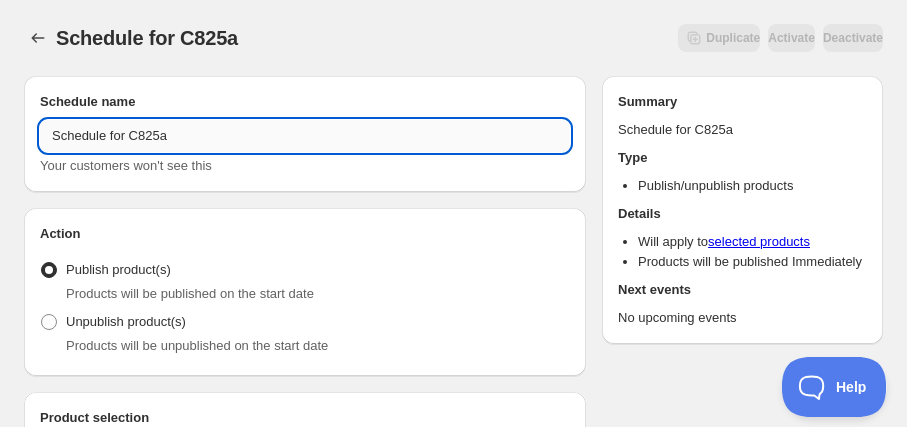 drag, startPoint x: 130, startPoint y: 135, endPoint x: 175, endPoint y: 138, distance: 45.099888 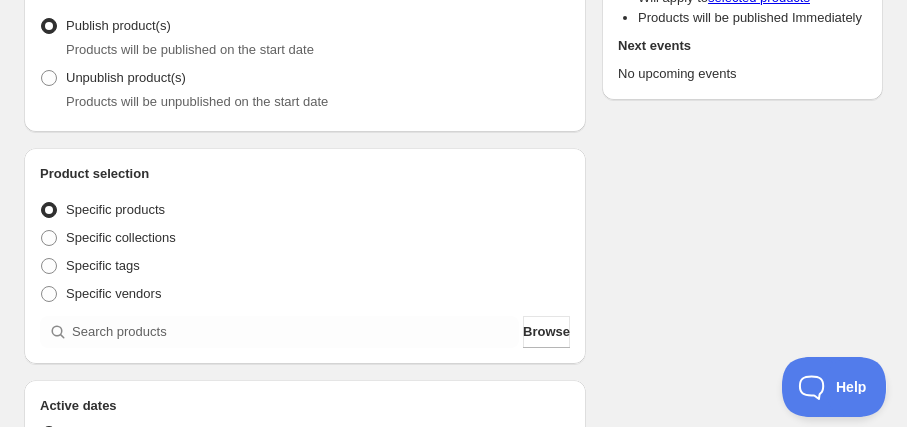 scroll, scrollTop: 272, scrollLeft: 0, axis: vertical 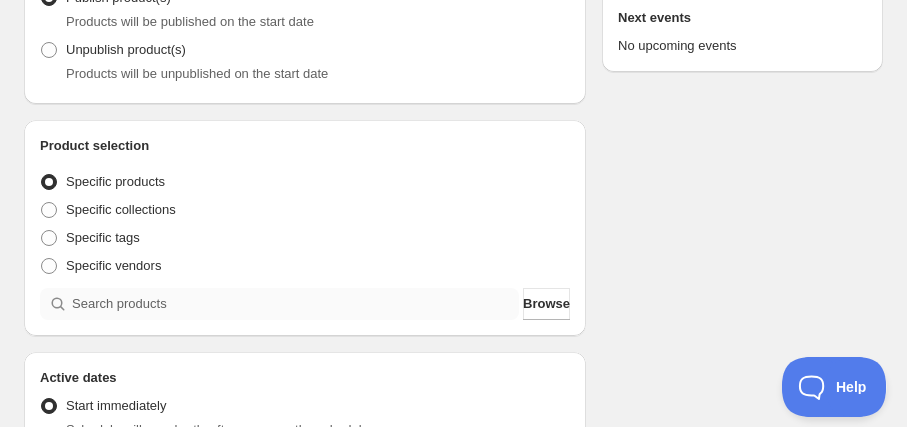 type on "Schedule for C825a" 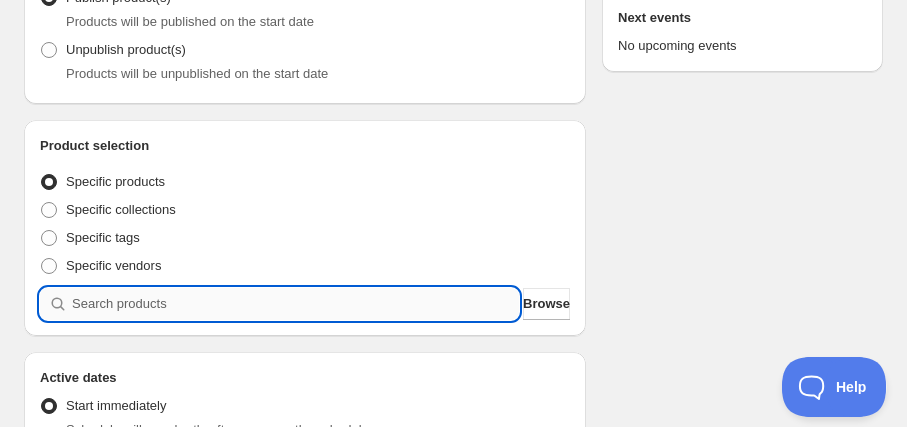 click at bounding box center (295, 304) 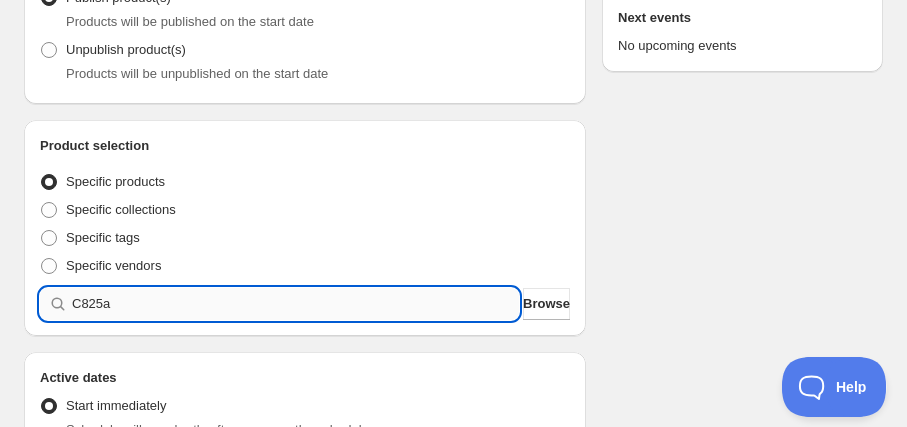 type 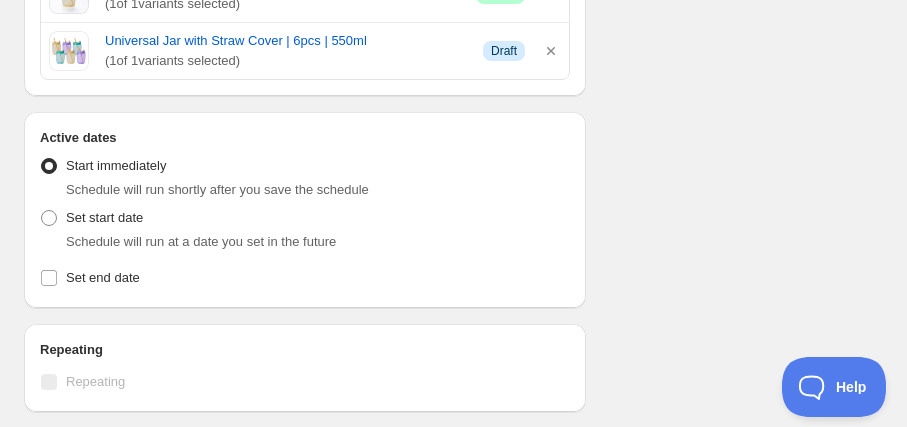 scroll, scrollTop: 1545, scrollLeft: 0, axis: vertical 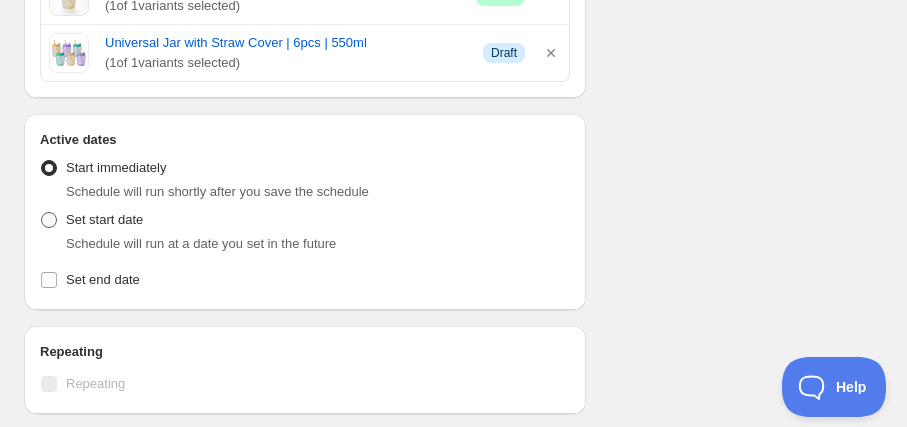 click on "Set start date" at bounding box center (104, 219) 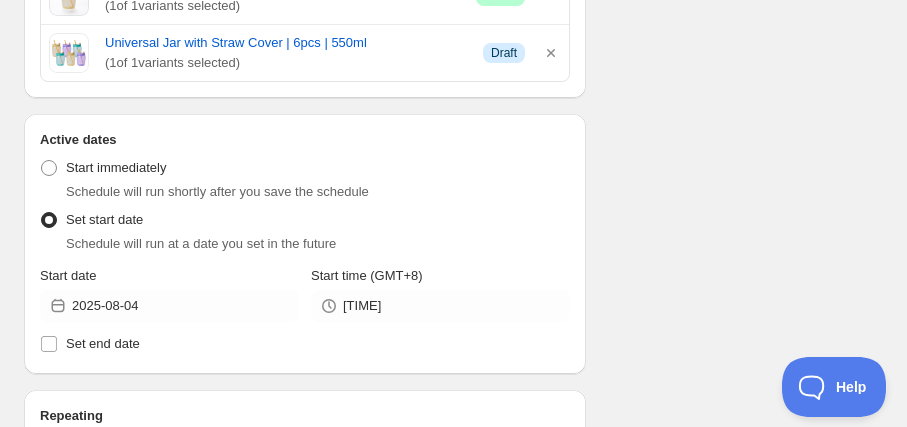 click on "Start time (GMT+8)" at bounding box center (440, 276) 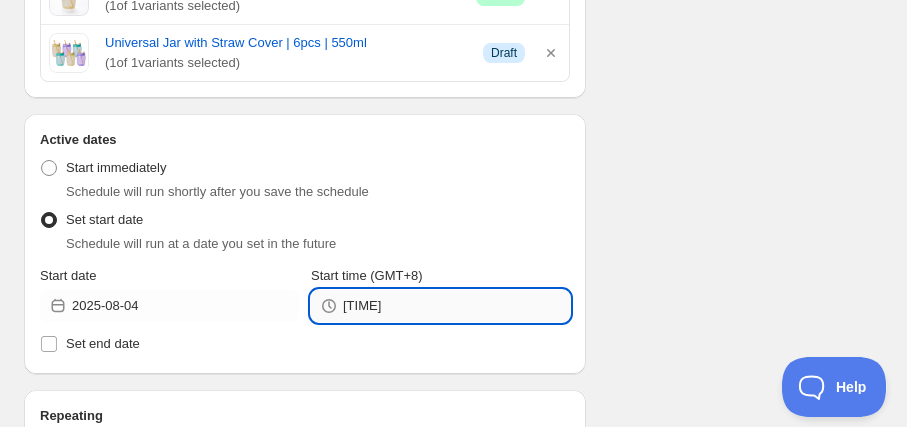 click on "[TIME]" at bounding box center [456, 306] 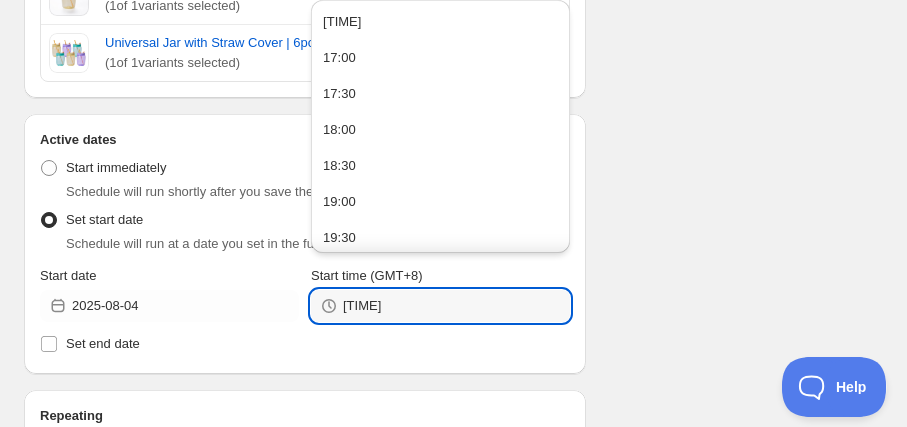 scroll, scrollTop: 295, scrollLeft: 0, axis: vertical 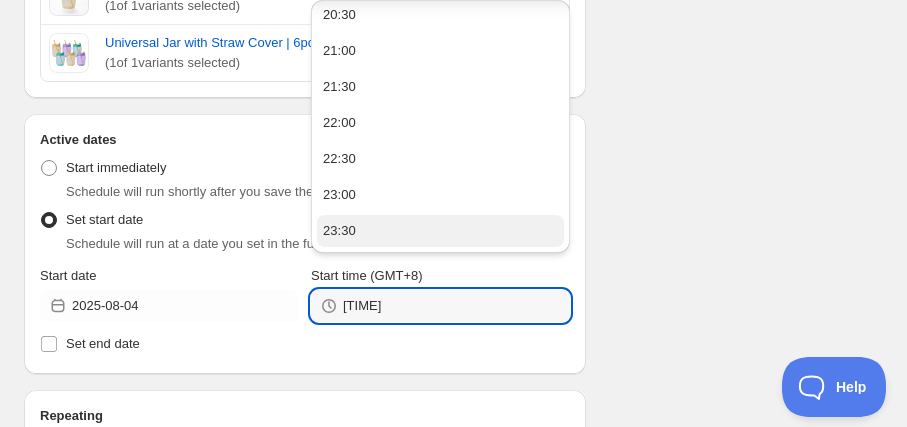 click on "23:30" at bounding box center [440, 231] 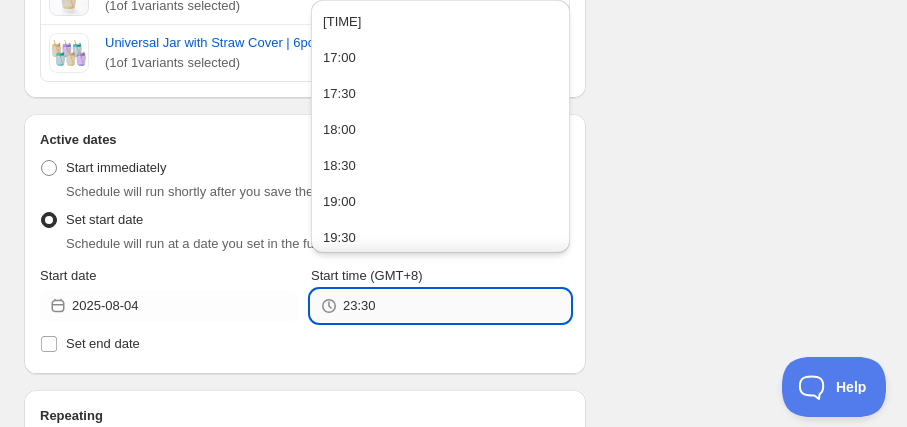 drag, startPoint x: 359, startPoint y: 297, endPoint x: 384, endPoint y: 299, distance: 25.079872 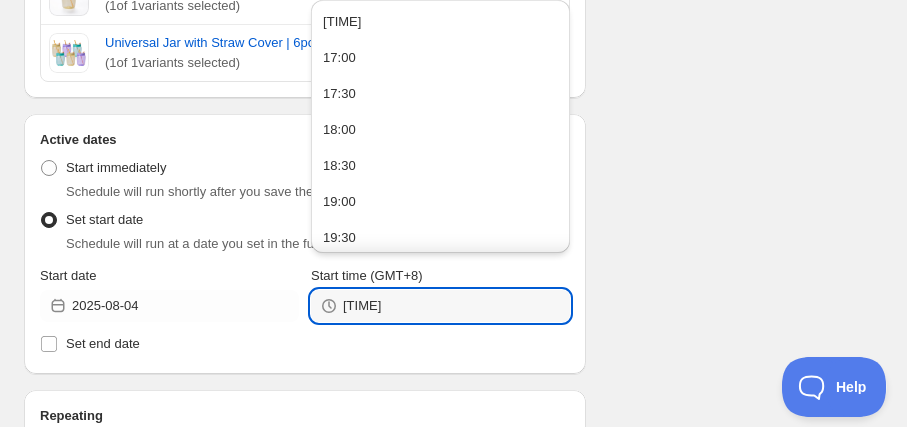 type on "[TIME]" 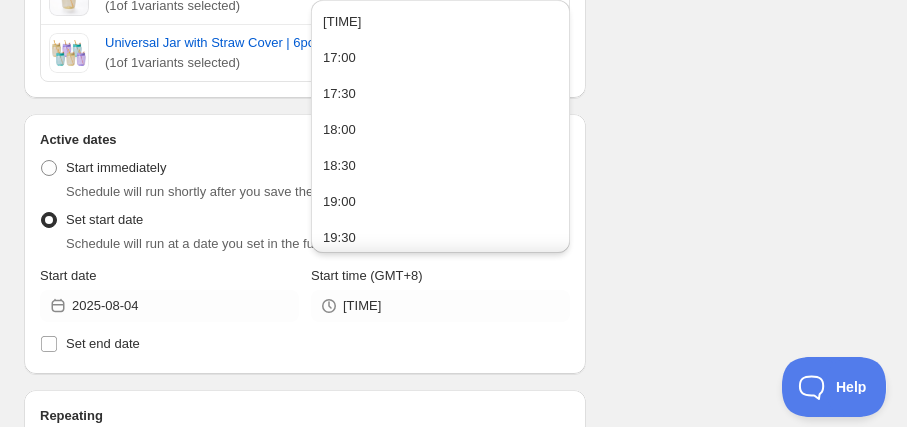 click on "Schedule name Schedule for C825a Your customers won't see this Action Action Publish product(s) Products will be published on the start date Unpublish product(s) Products will be unpublished on the start date Product selection Entity type Specific products Specific collections Specific tags Specific vendors Browse Blossom Mugs with Seal | [QUANTITY]pcs | [QUANTITY]ml ( [QUANTITY] of [QUANTITY] variants selected) Info Draft FreezerMate Gen I Medium | [QUANTITY]pc | [QUANTITY]L ( [QUANTITY] of [QUANTITY] variants selected) Info Draft FreezerMate Gen I Mini | [QUANTITY]pcs | [QUANTITY]ml ( [QUANTITY] of [QUANTITY] variants selected) Info Draft FreezerMate Gen I Small | [QUANTITY]pcs | [QUANTITY]L ( [QUANTITY] of [QUANTITY] variants selected) Info Draft FreezerMate Gen I Small | [QUANTITY]pcs | [QUANTITY]ml ( [QUANTITY] of [QUANTITY] variants selected) Info Draft FreezerMate Gen I Small | [QUANTITY]pcs | [QUANTITY]ml ( [QUANTITY] of [QUANTITY] variants selected) Info Draft Fusion Master Ice Shaver Set ( [QUANTITY] of [QUANTITY] variants selected) Info Draft GWP: FreezerMate Gen I Mini | [QUANTITY]pcs | [QUANTITY]ml ( [QUANTITY] of [QUANTITY] variants selected) Success Active Ice Lollitups | [QUANTITY]pcs | [QUANTITY]ml ( [QUANTITY] of [QUANTITY] Info Draft ( [QUANTITY] of" at bounding box center (445, -214) 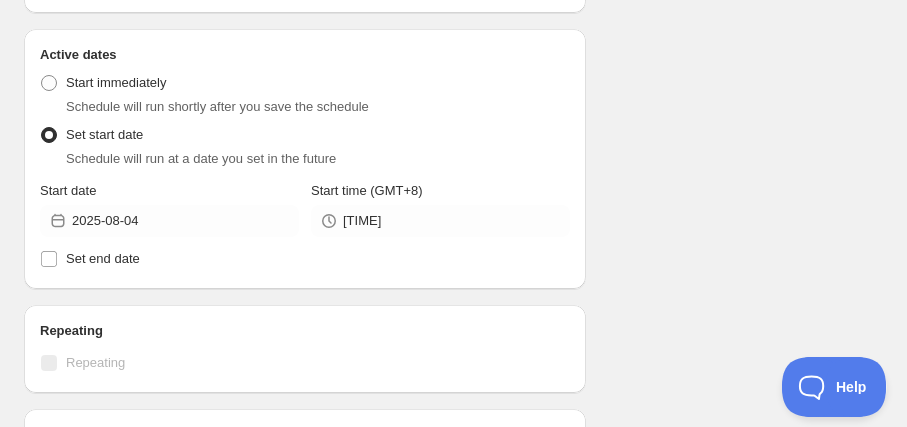 scroll, scrollTop: 1727, scrollLeft: 0, axis: vertical 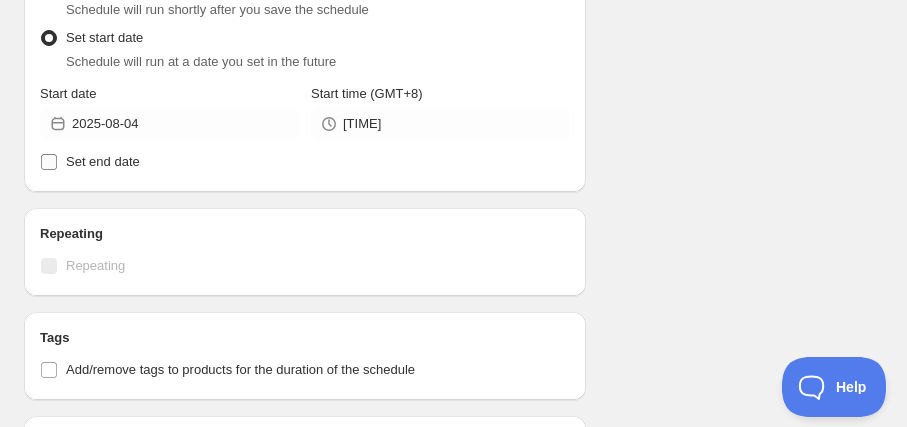 click on "Set end date" at bounding box center [103, 161] 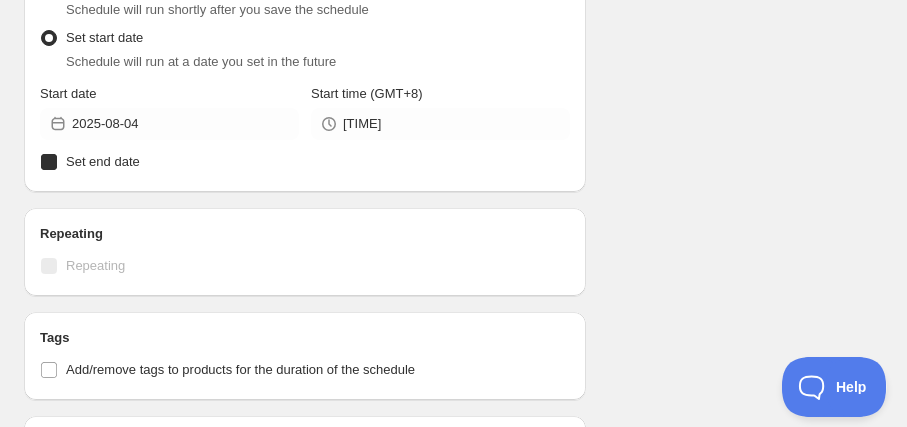 checkbox on "true" 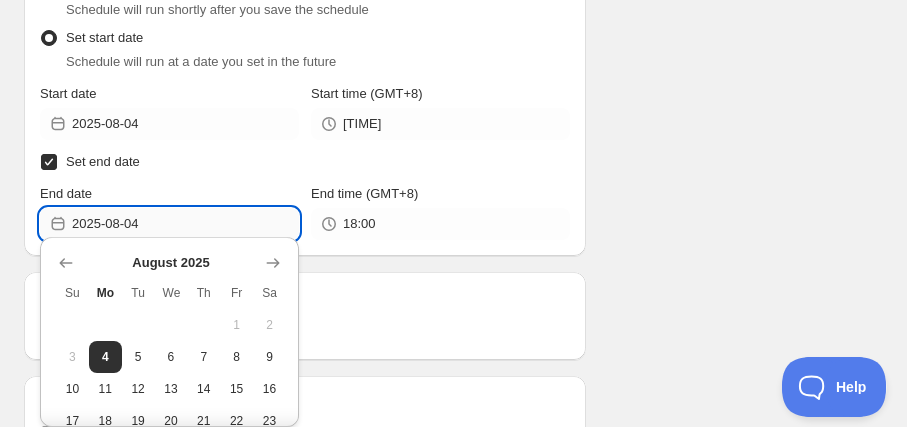 click on "2025-08-04" at bounding box center (185, 224) 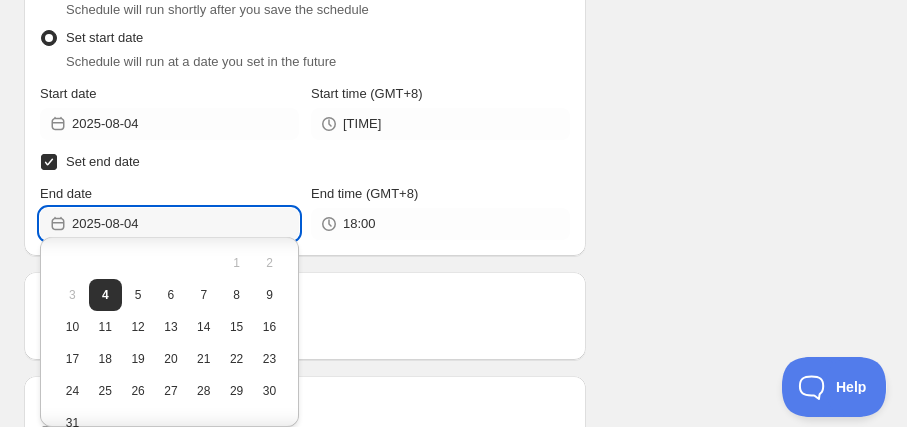 scroll, scrollTop: 89, scrollLeft: 0, axis: vertical 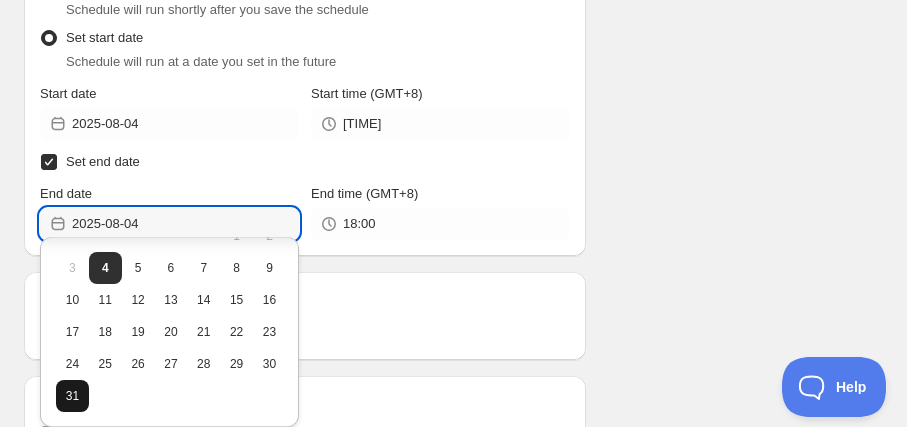 click on "31" at bounding box center (72, 396) 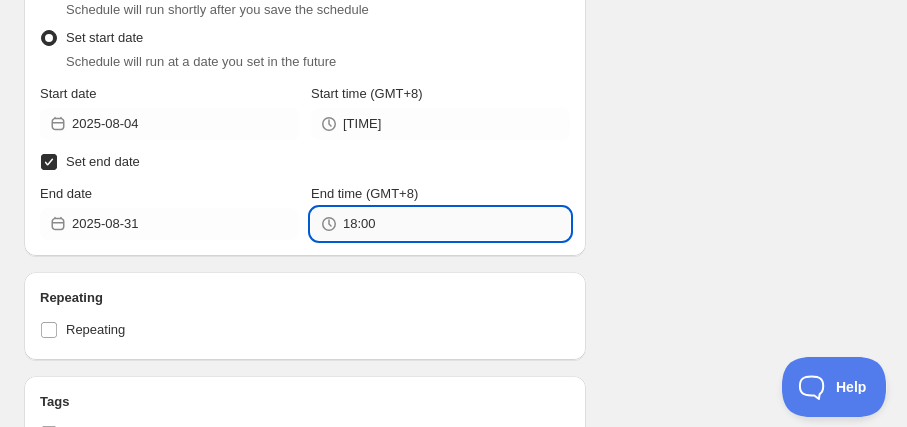 click on "18:00" at bounding box center (456, 224) 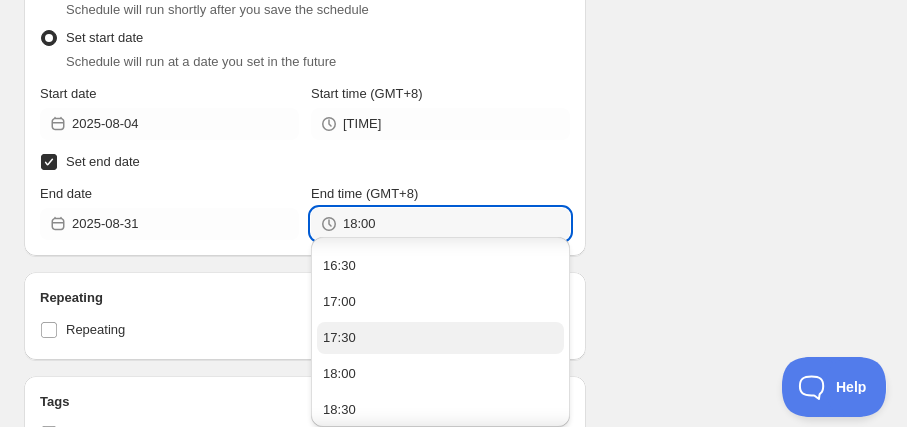 scroll, scrollTop: 1545, scrollLeft: 0, axis: vertical 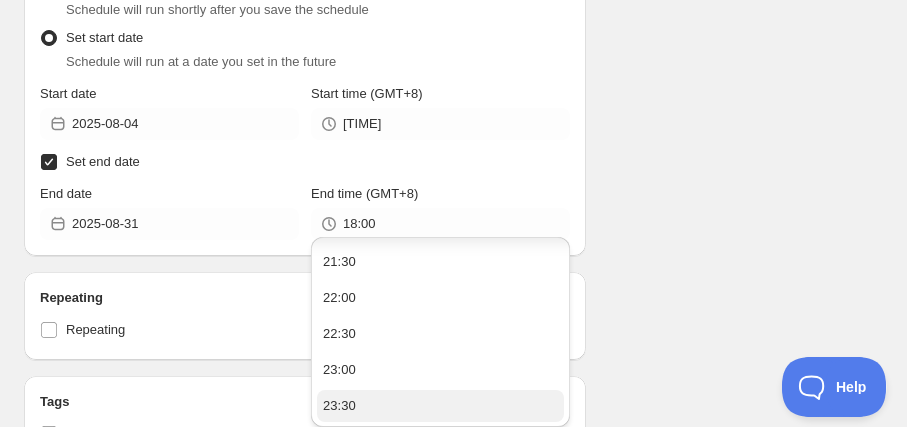 click on "23:30" at bounding box center [440, 406] 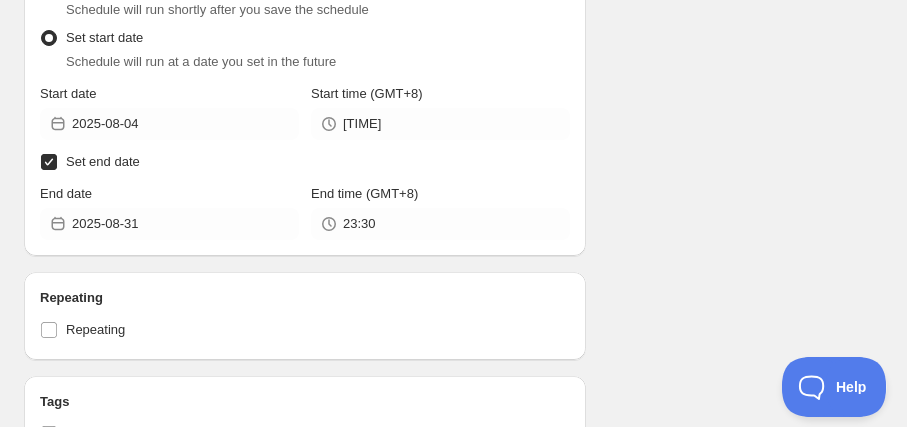 click on "Schedule name Schedule for C825a Your customers won't see this Action Action Publish product(s) Products will be published on the start date Unpublish product(s) Products will be unpublished on the start date Product selection Entity type Specific products Specific collections Specific tags Specific vendors Browse Blossom Mugs with Seal | [QUANTITY]pcs | [QUANTITY]ml ( [QUANTITY] of [QUANTITY] variants selected) Info Draft FreezerMate Gen I Medium | [QUANTITY]pc | [QUANTITY]L ( [QUANTITY] of [QUANTITY] variants selected) Info Draft FreezerMate Gen I Mini | [QUANTITY]pcs | [QUANTITY]ml ( [QUANTITY] of [QUANTITY] variants selected) Info Draft FreezerMate Gen I Small | [QUANTITY]pcs | [QUANTITY]L ( [QUANTITY] of [QUANTITY] variants selected) Info Draft FreezerMate Gen I Small | [QUANTITY]pcs | [QUANTITY]ml ( [QUANTITY] of [QUANTITY] variants selected) Info Draft FreezerMate Gen I Small | [QUANTITY]pcs | [QUANTITY]ml ( [QUANTITY] of [QUANTITY] variants selected) Info Draft Fusion Master Ice Shaver Set ( [QUANTITY] of [QUANTITY] variants selected) Info Draft GWP: FreezerMate Gen I Mini | [QUANTITY]pcs | [QUANTITY]ml ( [QUANTITY] of [QUANTITY] variants selected) Success Active Ice Lollitups | [QUANTITY]pcs | [QUANTITY]ml ( [QUANTITY] of [QUANTITY] Info Draft ( [QUANTITY] of" at bounding box center [445, -316] 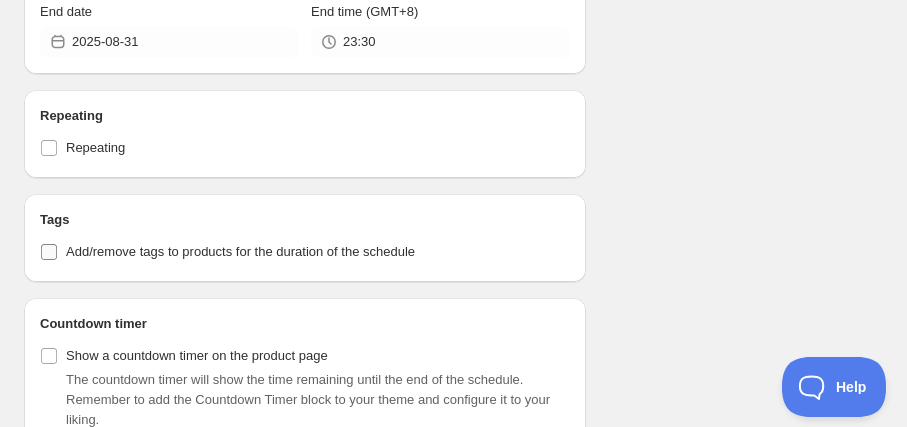 click on "Add/remove tags to products for the duration of the schedule" at bounding box center (240, 251) 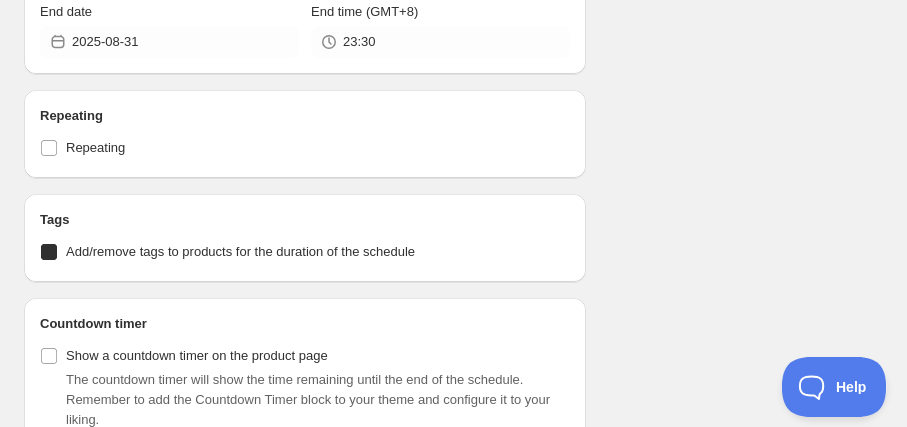 checkbox on "true" 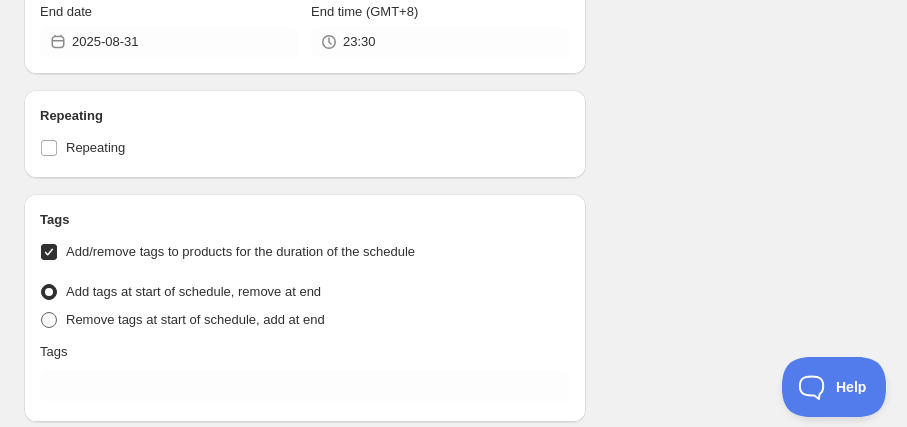 click on "Remove tags at start of schedule, add at end" at bounding box center [195, 319] 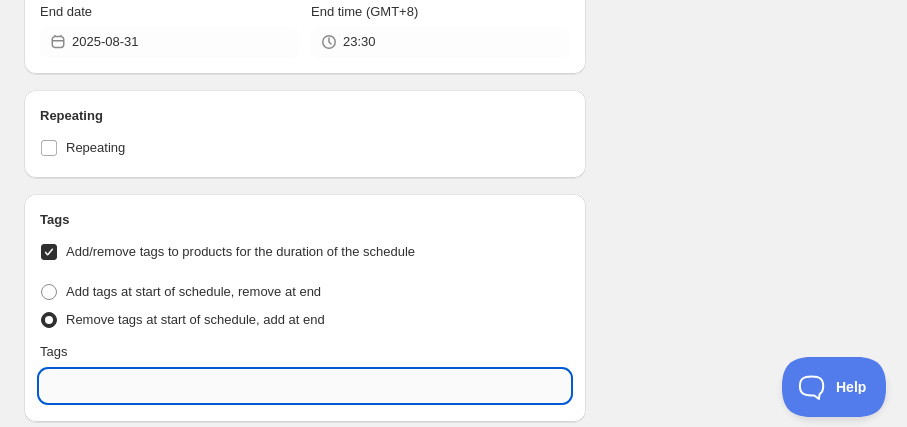 click on "Schedule for C825a. This page is ready Schedule for C825a Duplicate Activate Deactivate More actions Duplicate Activate Deactivate Submit Schedule name Schedule for C825a Your customers won't see this Action Action Publish product(s) Products will be published on the start date Unpublish product(s) Products will be unpublished on the start date Product selection Entity type Specific products Specific collections Specific tags Specific vendors Browse Blossom Mugs with Seal | [QUANTITY]pcs | [QUANTITY]ml ( [QUANTITY] of [QUANTITY] variants selected) Info Draft FreezerMate Gen I Medium | [QUANTITY]pc | [QUANTITY]L ( [QUANTITY] of [QUANTITY] variants selected) Info Draft FreezerMate Gen I Mini | [QUANTITY]pcs | [QUANTITY]ml ( [QUANTITY] of [QUANTITY] variants selected) Info Draft FreezerMate Gen I Small | [QUANTITY]pcs | [QUANTITY]L ( [QUANTITY] of [QUANTITY] variants selected) Info Draft FreezerMate Gen I Small | [QUANTITY]pcs | [QUANTITY]ml ( [QUANTITY] of [QUANTITY] variants selected) Info Draft FreezerMate Gen I Small | [QUANTITY]pcs | [QUANTITY]ml ( [QUANTITY] of [QUANTITY] variants selected) Info Draft Fusion Master Ice Shaver Set ( [QUANTITY] of [QUANTITY] variants selected) Info Draft ( [QUANTITY] of" at bounding box center (453, -438) 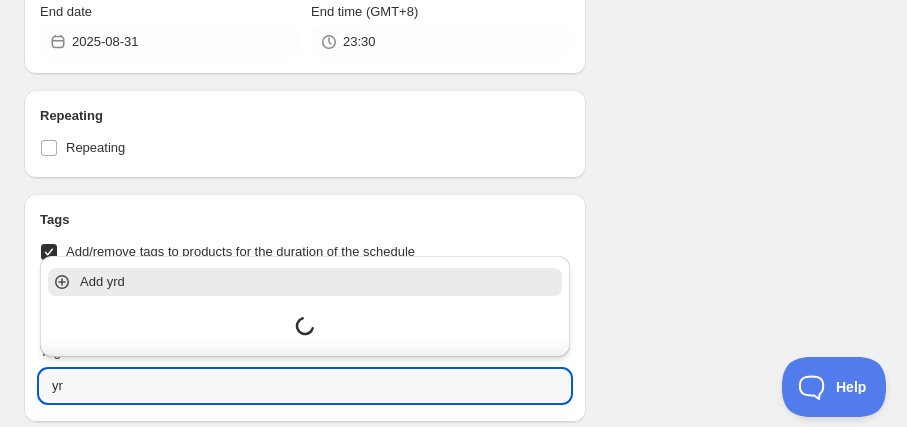 type on "y" 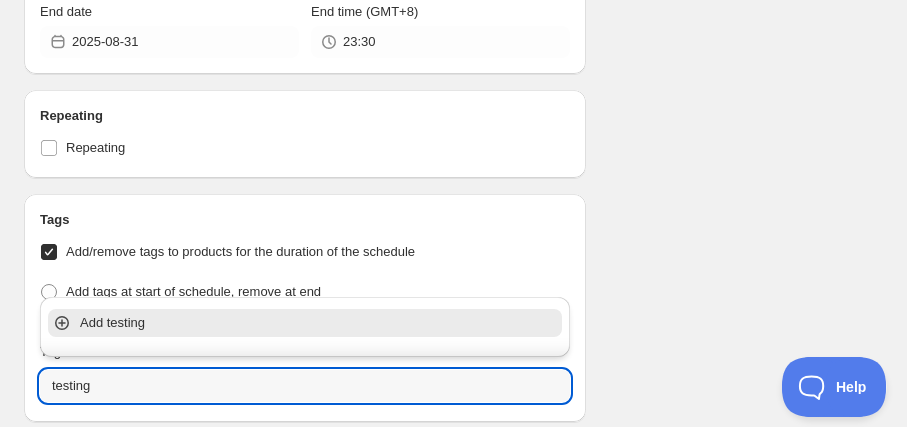 click on "Add testing" at bounding box center (319, 323) 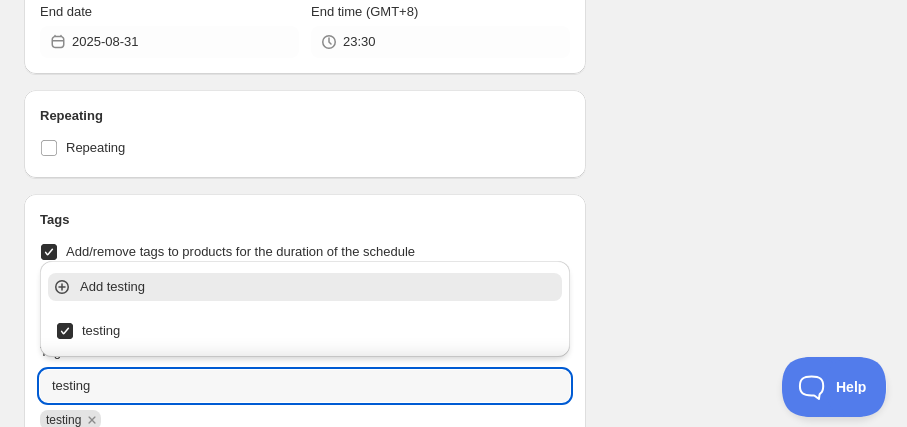 type on "testing" 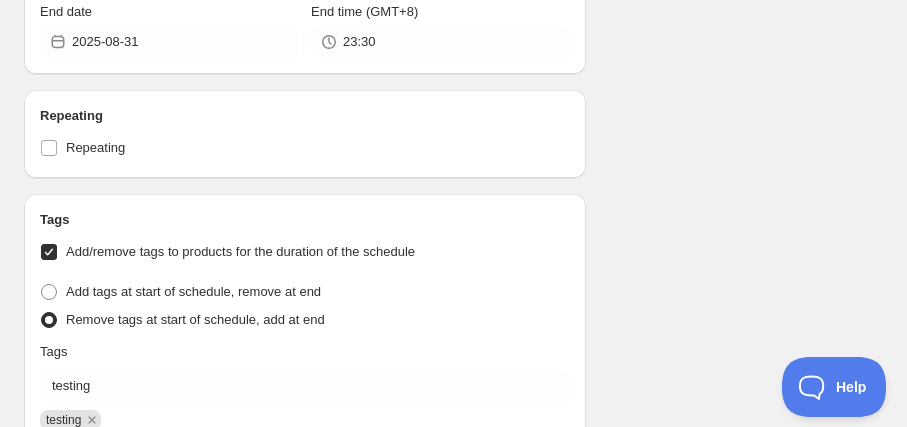 click on "Schedule name Schedule for C825a Your customers won't see this Action Action Publish product(s) Products will be published on the start date Unpublish product(s) Products will be unpublished on the start date Product selection Entity type Specific products Specific collections Specific tags Specific vendors Browse Blossom Mugs with Seal | [QUANTITY]pcs | [QUANTITY]ml ( [QUANTITY] of [QUANTITY] variants selected) Info Draft FreezerMate Gen I Medium | [QUANTITY]pc | [QUANTITY]L ( [QUANTITY] of [QUANTITY] variants selected) Info Draft FreezerMate Gen I Mini | [QUANTITY]pcs | [QUANTITY]ml ( [QUANTITY] of [QUANTITY] variants selected) Info Draft FreezerMate Gen I Small | [QUANTITY]pcs | [QUANTITY]L ( [QUANTITY] of [QUANTITY] variants selected) Info Draft FreezerMate Gen I Small | [QUANTITY]pcs | [QUANTITY]ml ( [QUANTITY] of [QUANTITY] variants selected) Info Draft FreezerMate Gen I Small | [QUANTITY]pcs | [QUANTITY]ml ( [QUANTITY] of [QUANTITY] variants selected) Info Draft Fusion Master Ice Shaver Set ( [QUANTITY] of [QUANTITY] variants selected) Info Draft GWP: FreezerMate Gen I Mini | [QUANTITY]pcs | [QUANTITY]ml ( [QUANTITY] of [QUANTITY] variants selected) Success Active Ice Lollitups | [QUANTITY]pcs | [QUANTITY]ml ( [QUANTITY] of [QUANTITY] Info Draft ( [QUANTITY] of" at bounding box center (445, -416) 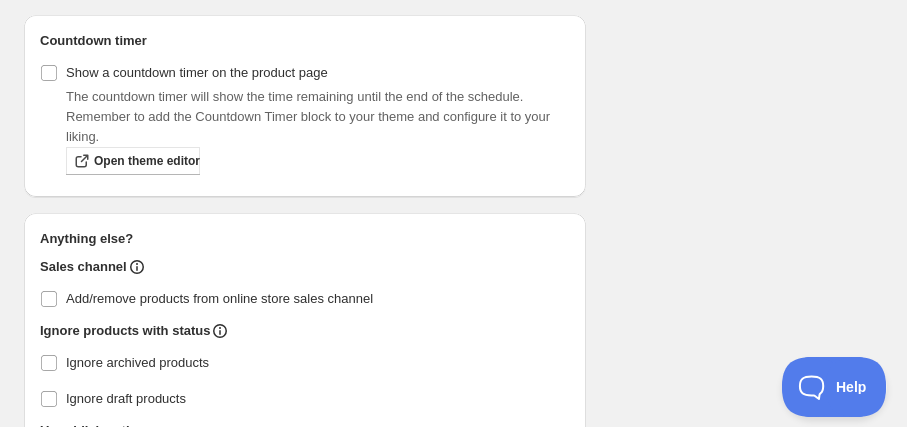 scroll, scrollTop: 2454, scrollLeft: 0, axis: vertical 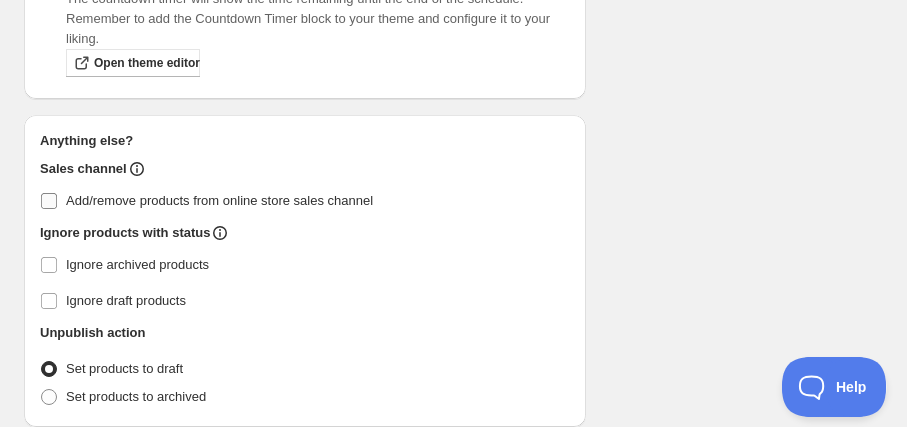 click on "Add/remove products from online store sales channel" at bounding box center (219, 200) 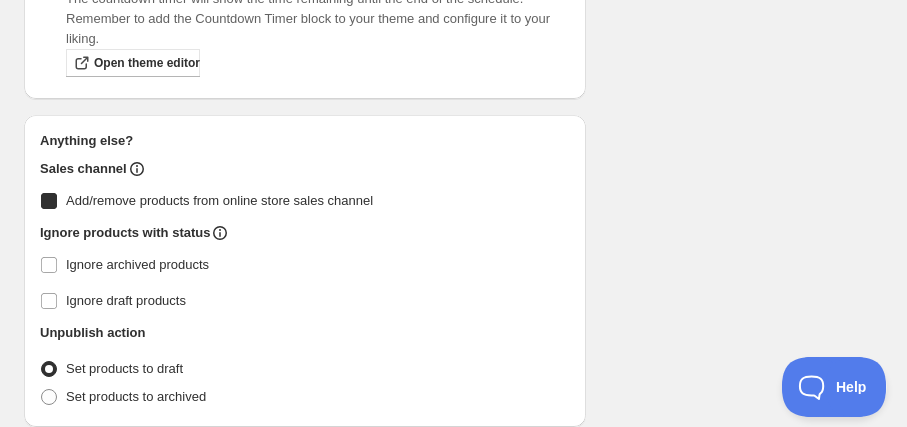 checkbox on "true" 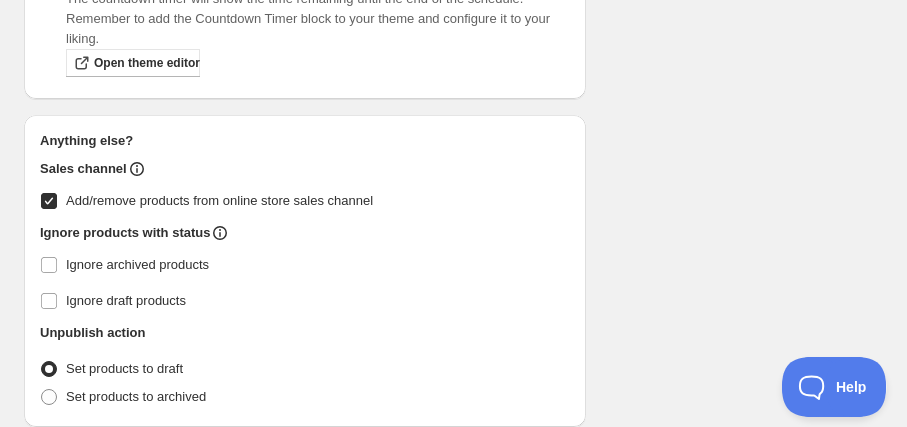 click on "Schedule name Schedule for C825a Your customers won't see this Action Action Publish product(s) Products will be published on the start date Unpublish product(s) Products will be unpublished on the start date Product selection Entity type Specific products Specific collections Specific tags Specific vendors Browse Blossom Mugs with Seal | [QUANTITY]pcs | [QUANTITY]ml ( [QUANTITY] of [QUANTITY] variants selected) Info Draft FreezerMate Gen I Medium | [QUANTITY]pc | [QUANTITY]L ( [QUANTITY] of [QUANTITY] variants selected) Info Draft FreezerMate Gen I Mini | [QUANTITY]pcs | [QUANTITY]ml ( [QUANTITY] of [QUANTITY] variants selected) Info Draft FreezerMate Gen I Small | [QUANTITY]pcs | [QUANTITY]L ( [QUANTITY] of [QUANTITY] variants selected) Info Draft FreezerMate Gen I Small | [QUANTITY]pcs | [QUANTITY]ml ( [QUANTITY] of [QUANTITY] variants selected) Info Draft FreezerMate Gen I Small | [QUANTITY]pcs | [QUANTITY]ml ( [QUANTITY] of [QUANTITY] variants selected) Info Draft Fusion Master Ice Shaver Set ( [QUANTITY] of [QUANTITY] variants selected) Info Draft GWP: FreezerMate Gen I Mini | [QUANTITY]pcs | [QUANTITY]ml ( [QUANTITY] of [QUANTITY] variants selected) Success Active Ice Lollitups | [QUANTITY]pcs | [QUANTITY]ml ( [QUANTITY] of [QUANTITY] Info Draft ( [QUANTITY] of" at bounding box center (445, -961) 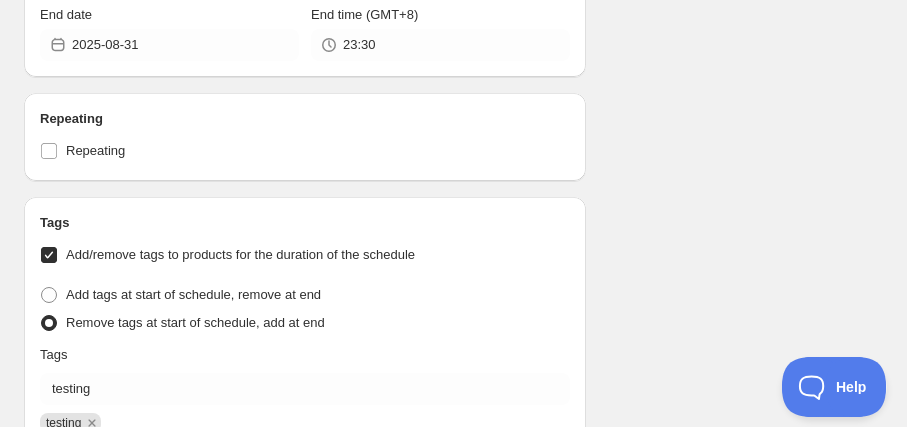 scroll, scrollTop: 1711, scrollLeft: 0, axis: vertical 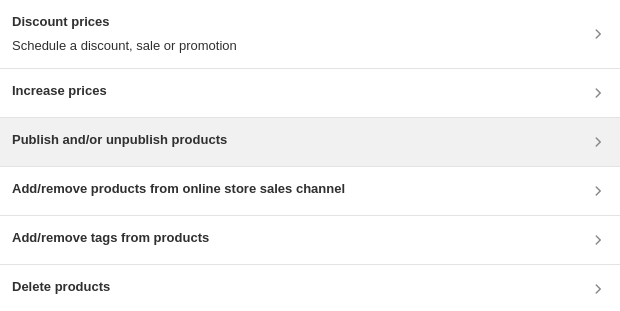click on "Publish and/or unpublish products" at bounding box center [119, 140] 